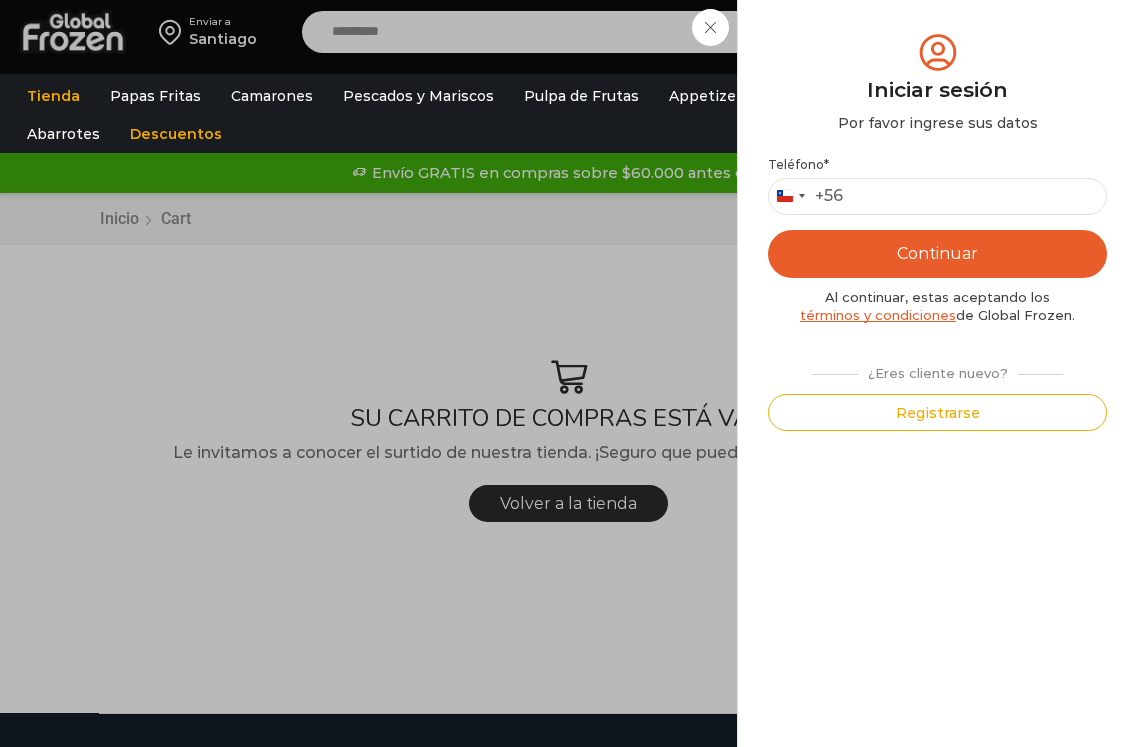 scroll, scrollTop: 0, scrollLeft: 0, axis: both 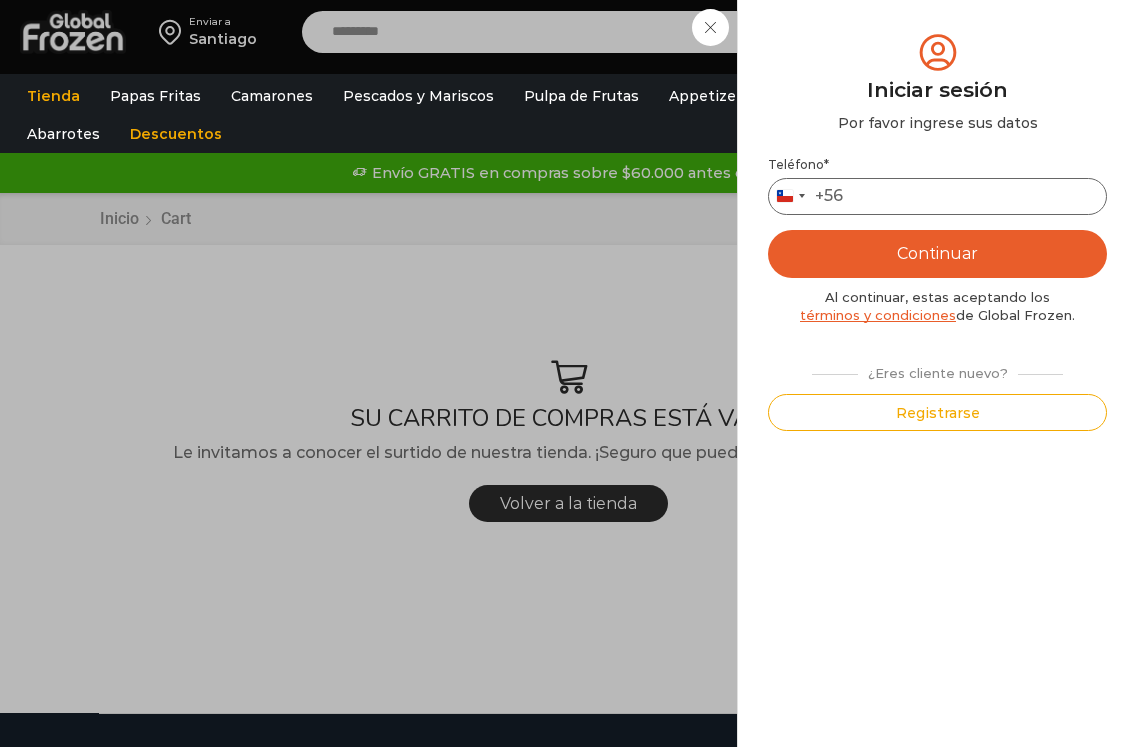 click on "Teléfono
*" at bounding box center (937, 196) 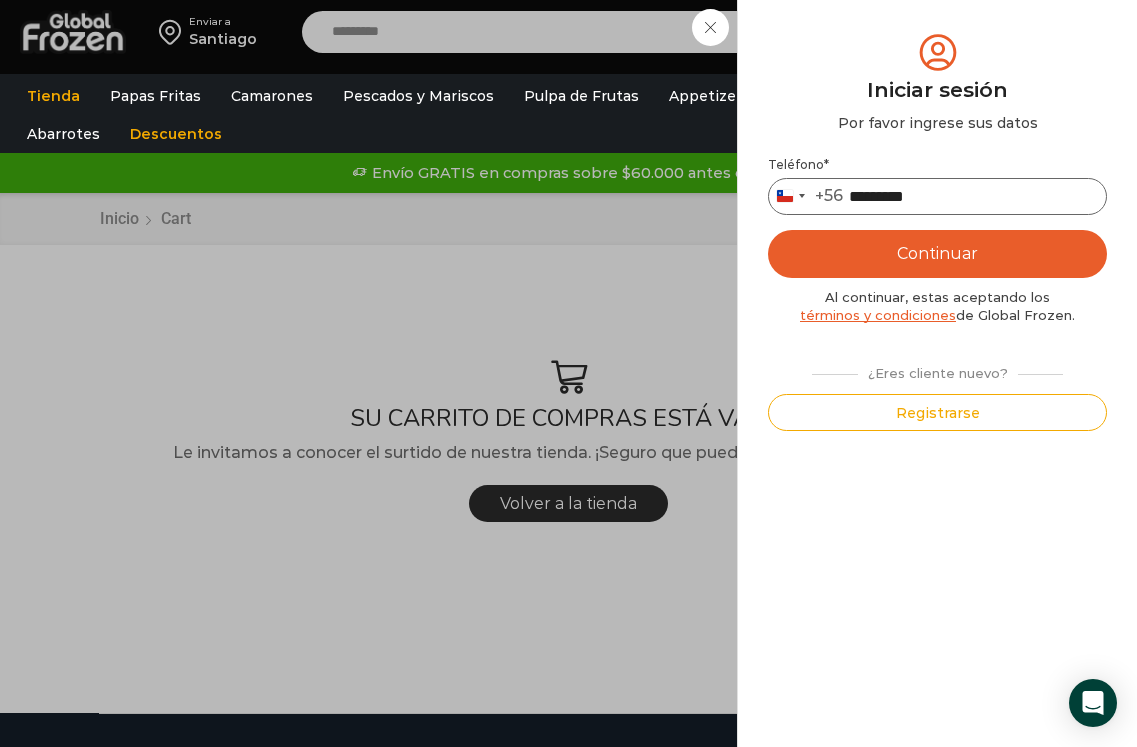 type on "*********" 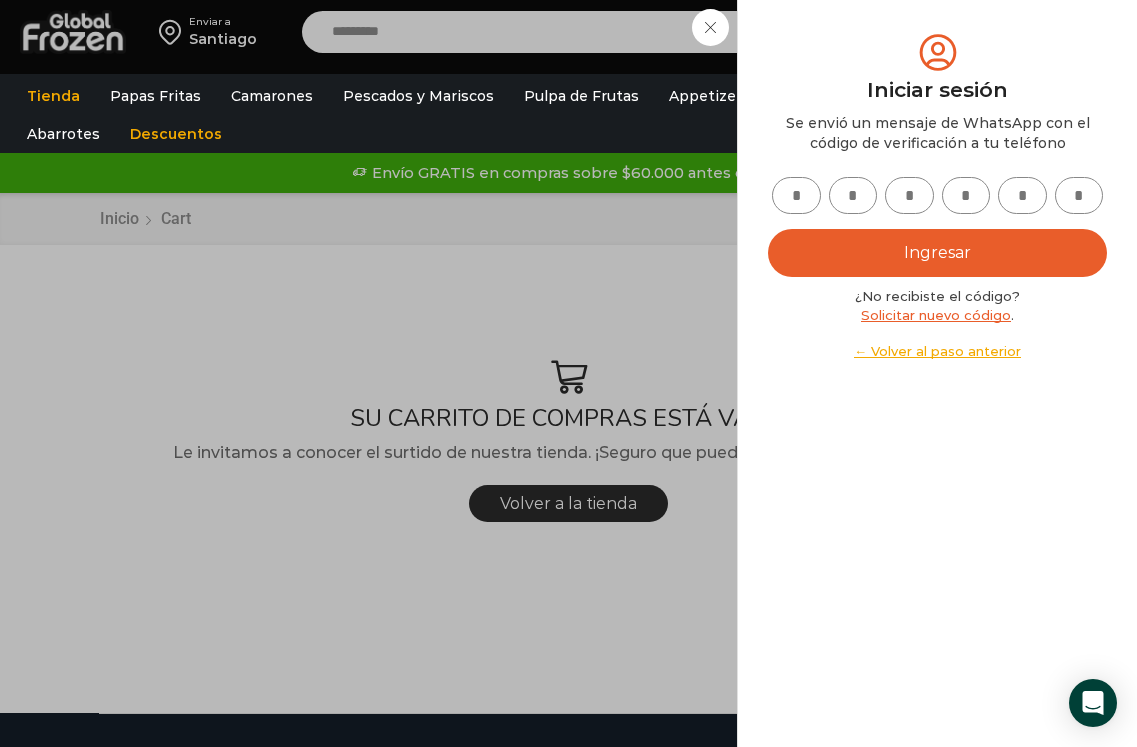 click at bounding box center (796, 195) 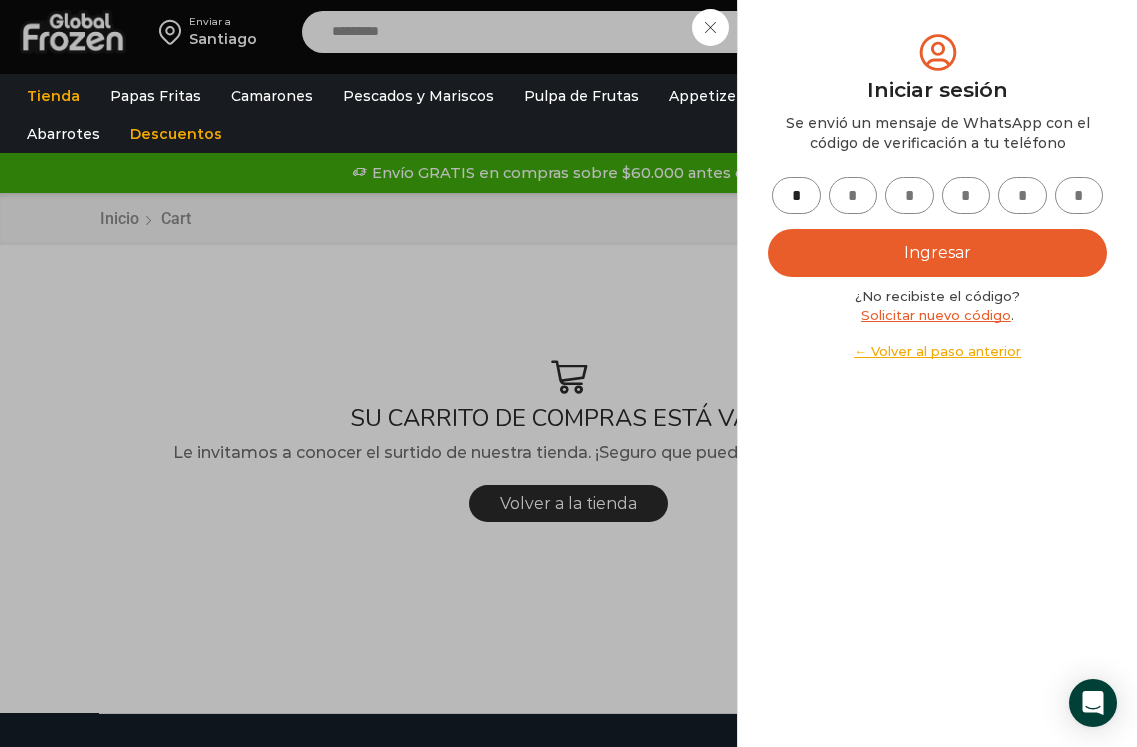 type on "*" 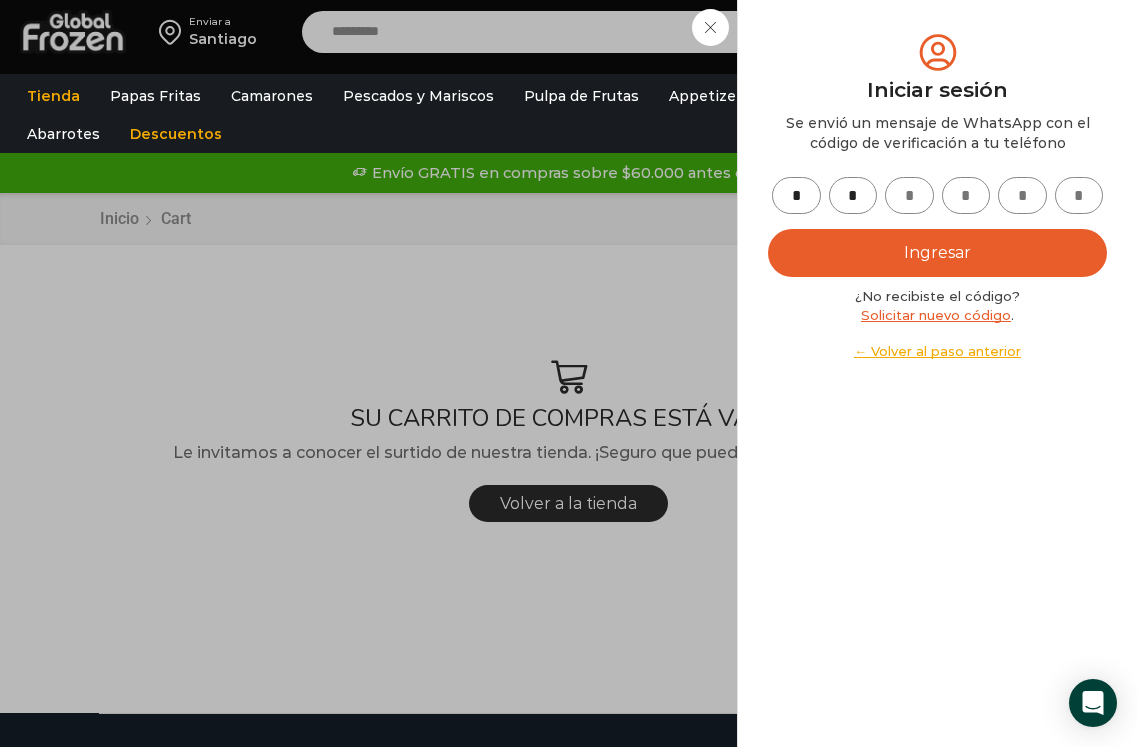 type on "*" 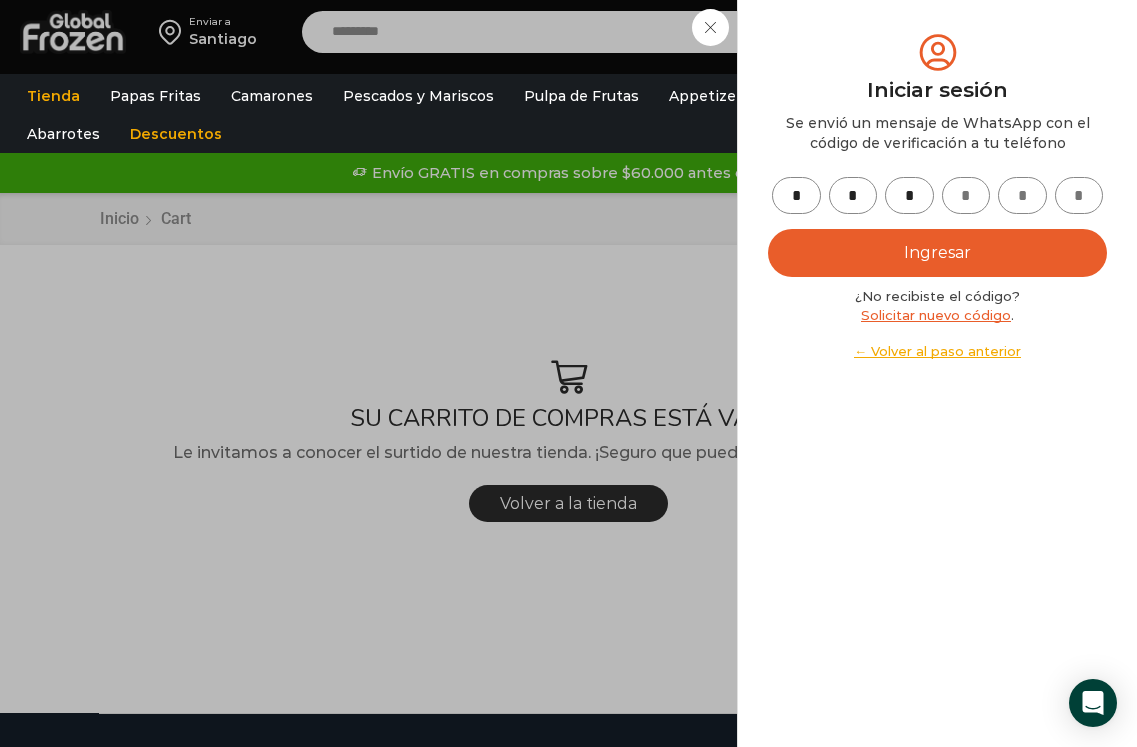 type on "*" 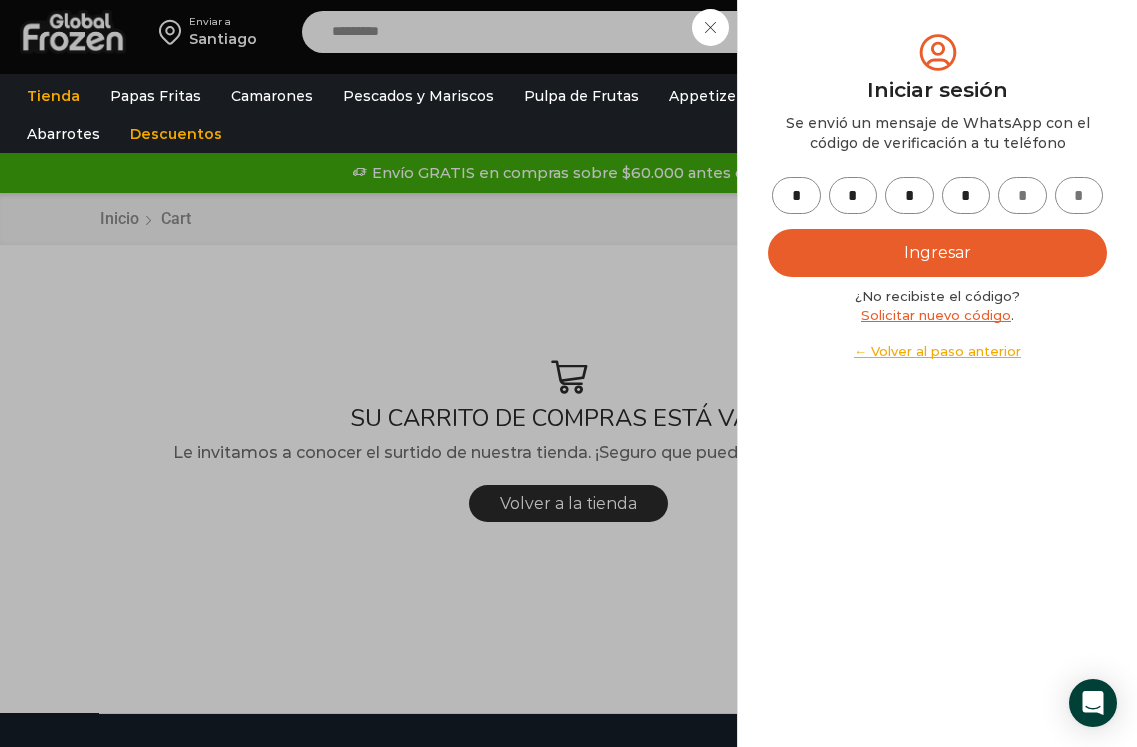 type on "*" 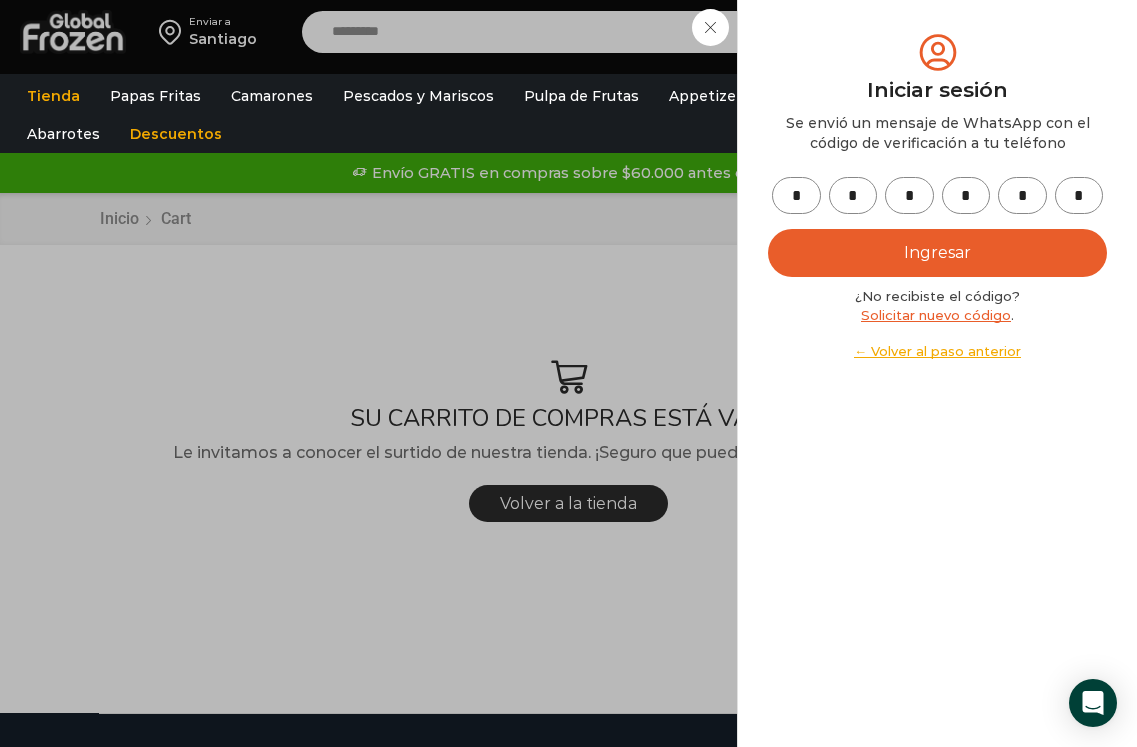 type on "*" 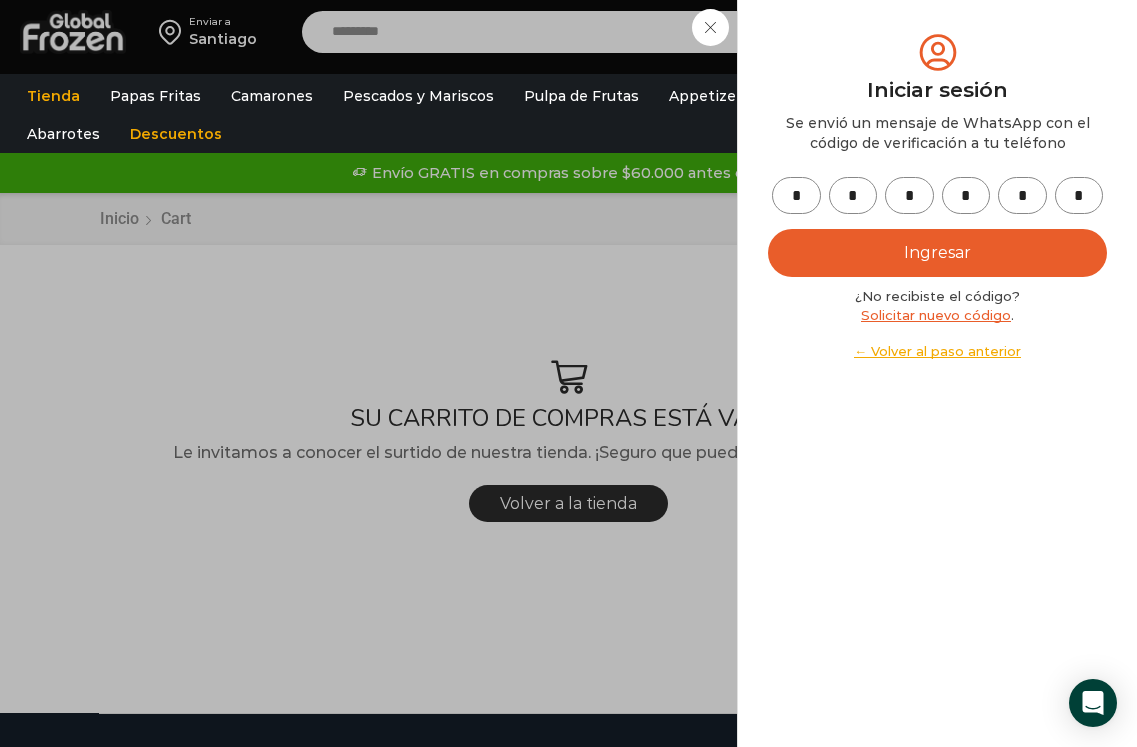 click on "Ingresar" at bounding box center [937, 253] 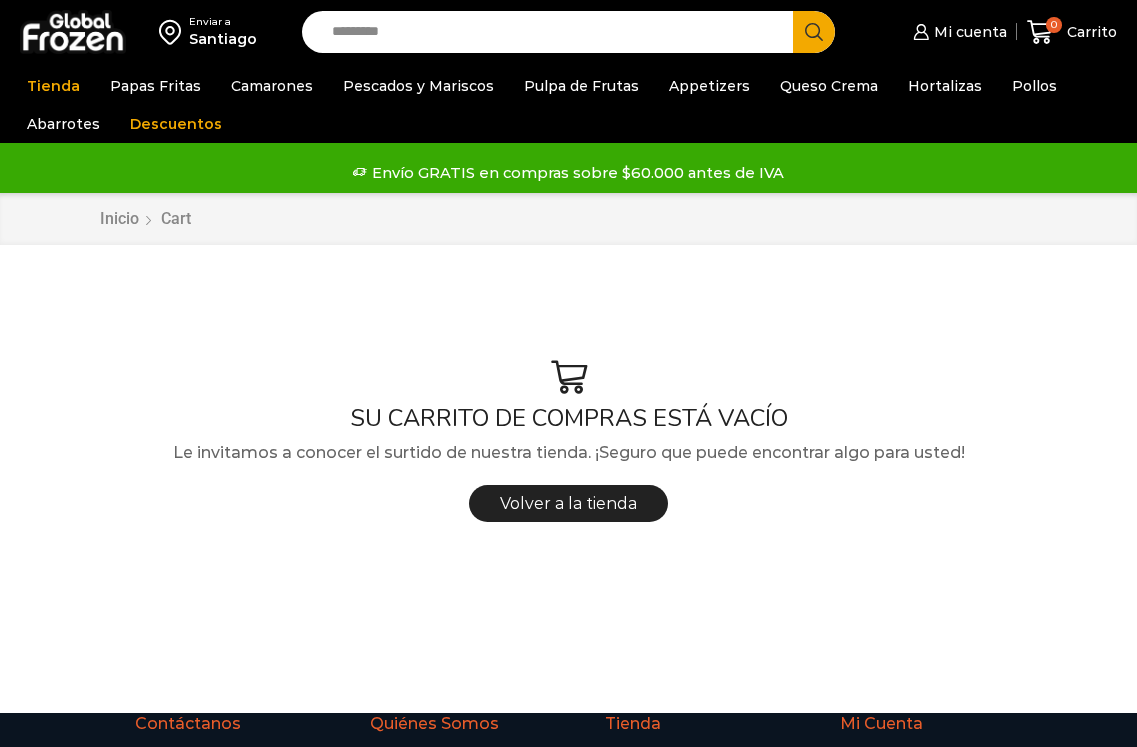 scroll, scrollTop: 0, scrollLeft: 0, axis: both 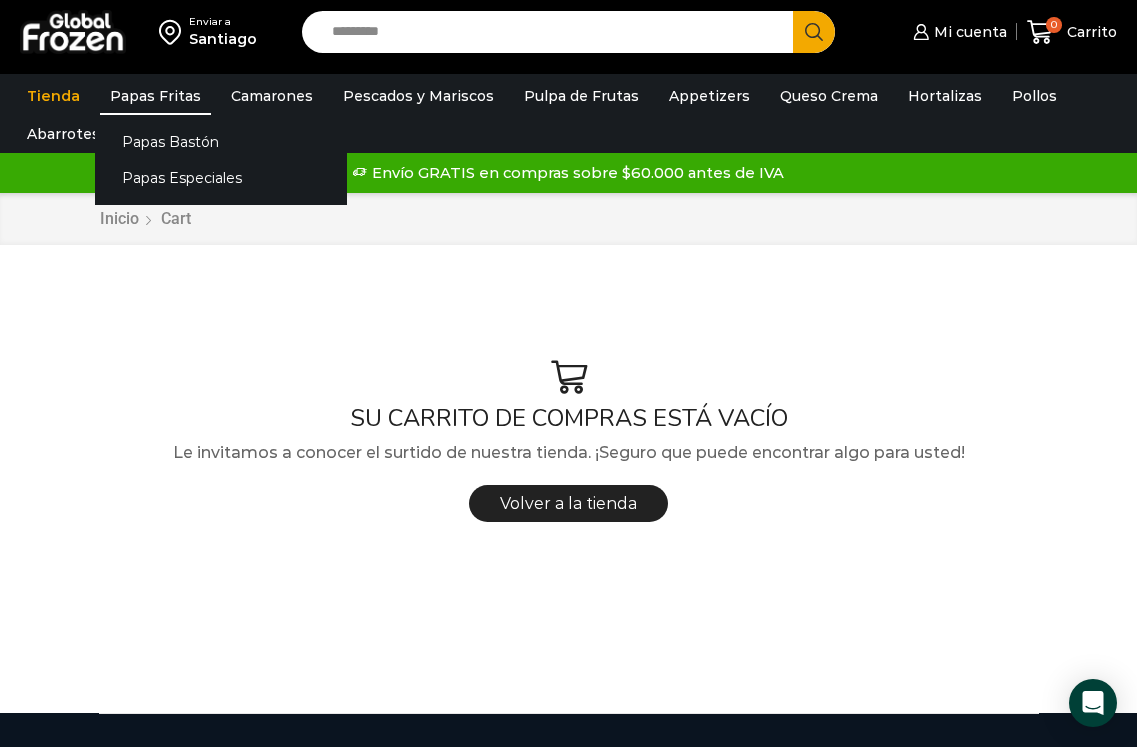 click on "Papas Fritas" at bounding box center [155, 96] 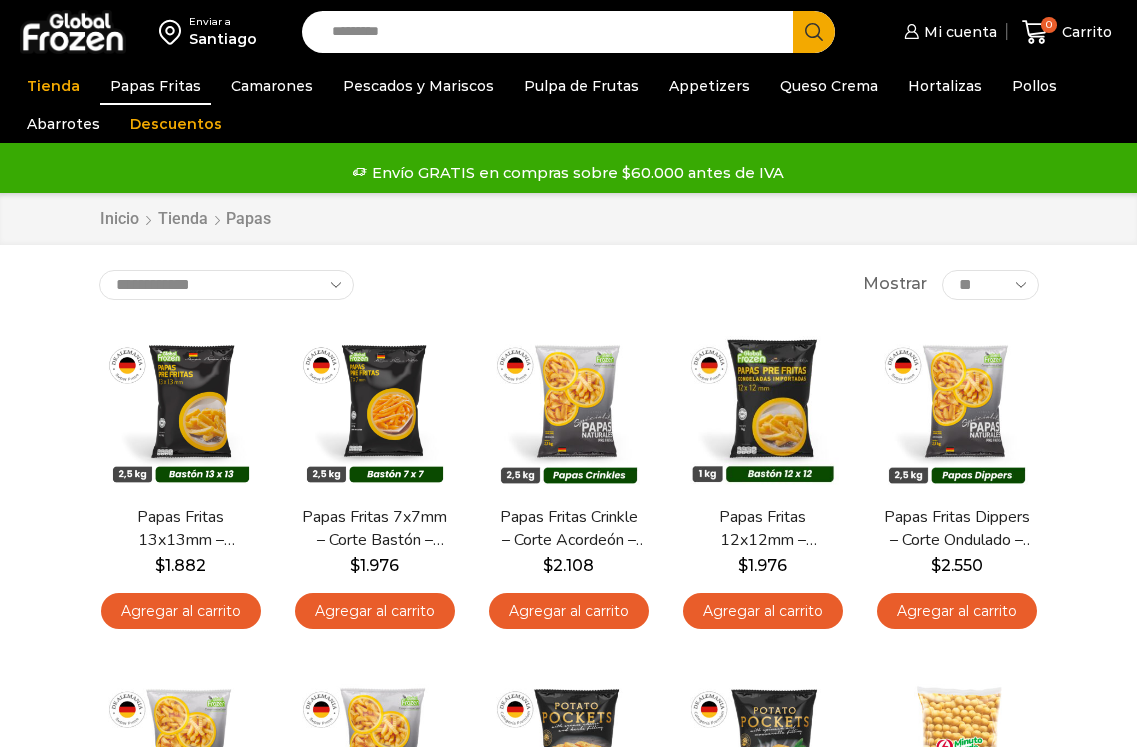 scroll, scrollTop: 0, scrollLeft: 0, axis: both 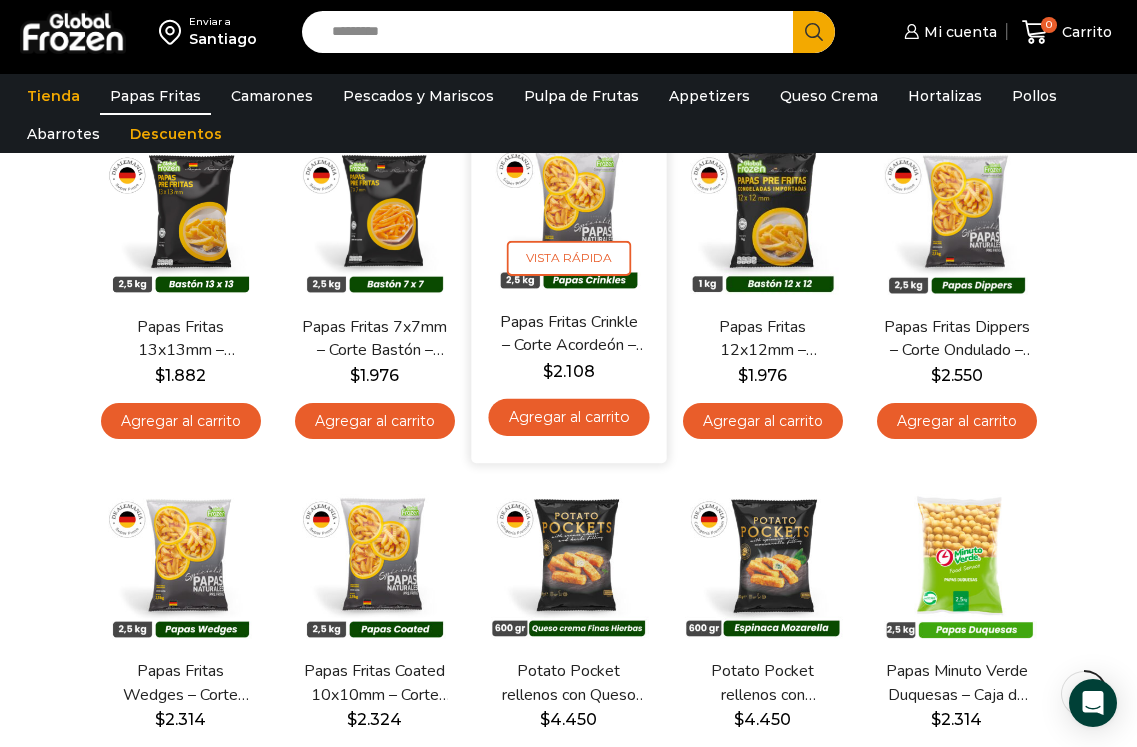 click on "Agregar al carrito" at bounding box center [568, 416] 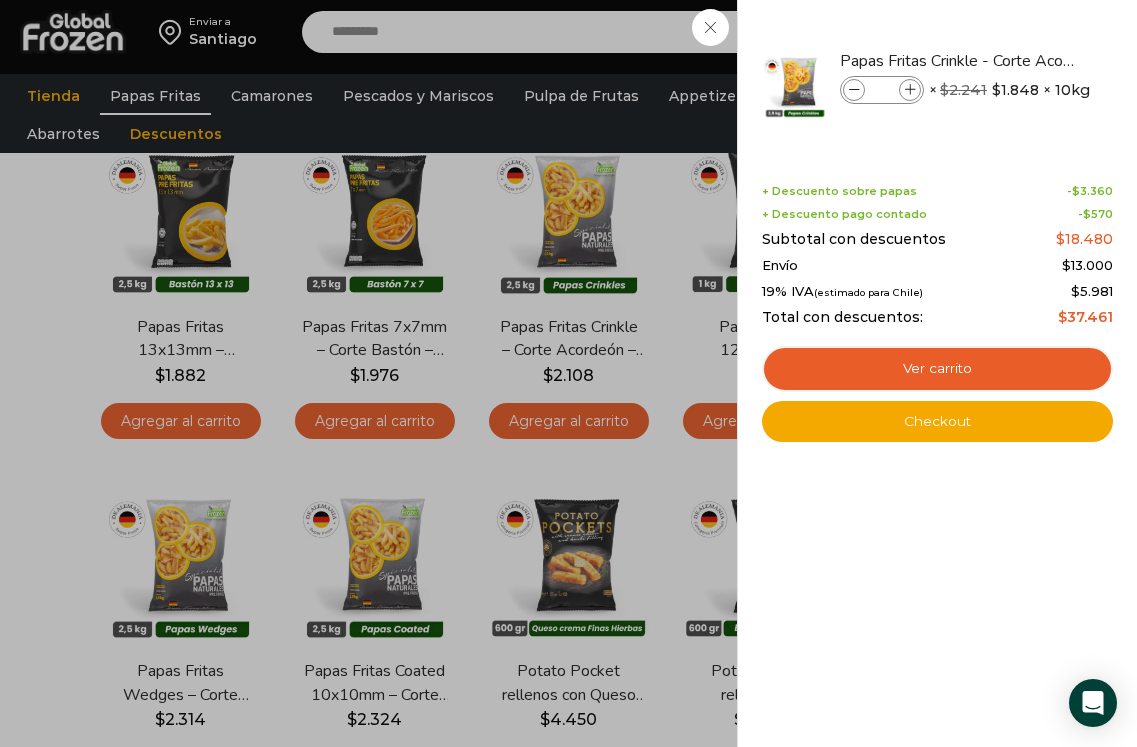 click on "1
Carrito
1
1
Shopping Cart
*" at bounding box center (1067, 32) 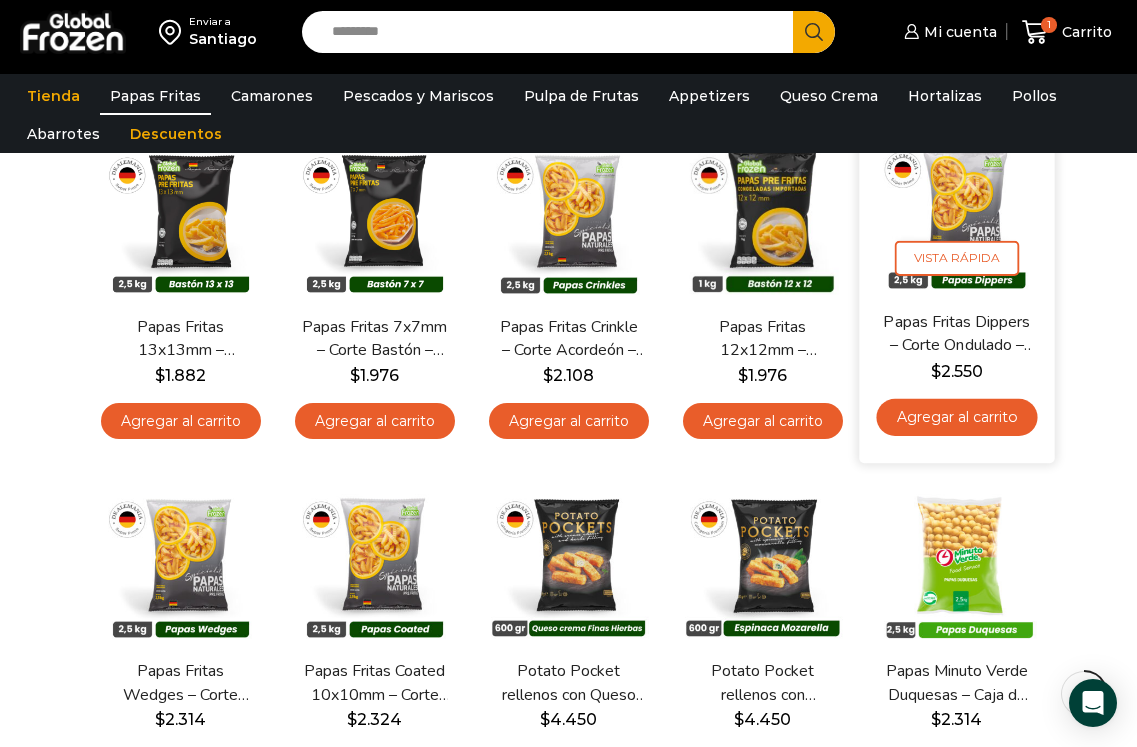 click on "Agregar al carrito" at bounding box center (956, 416) 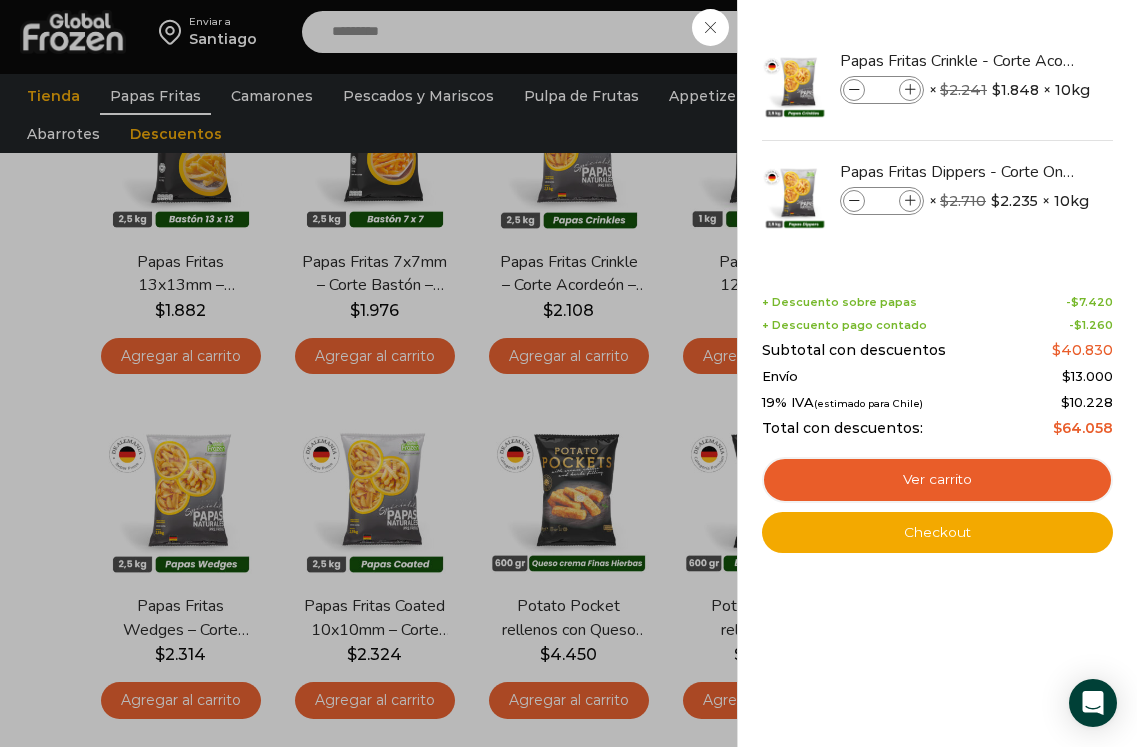 scroll, scrollTop: 300, scrollLeft: 0, axis: vertical 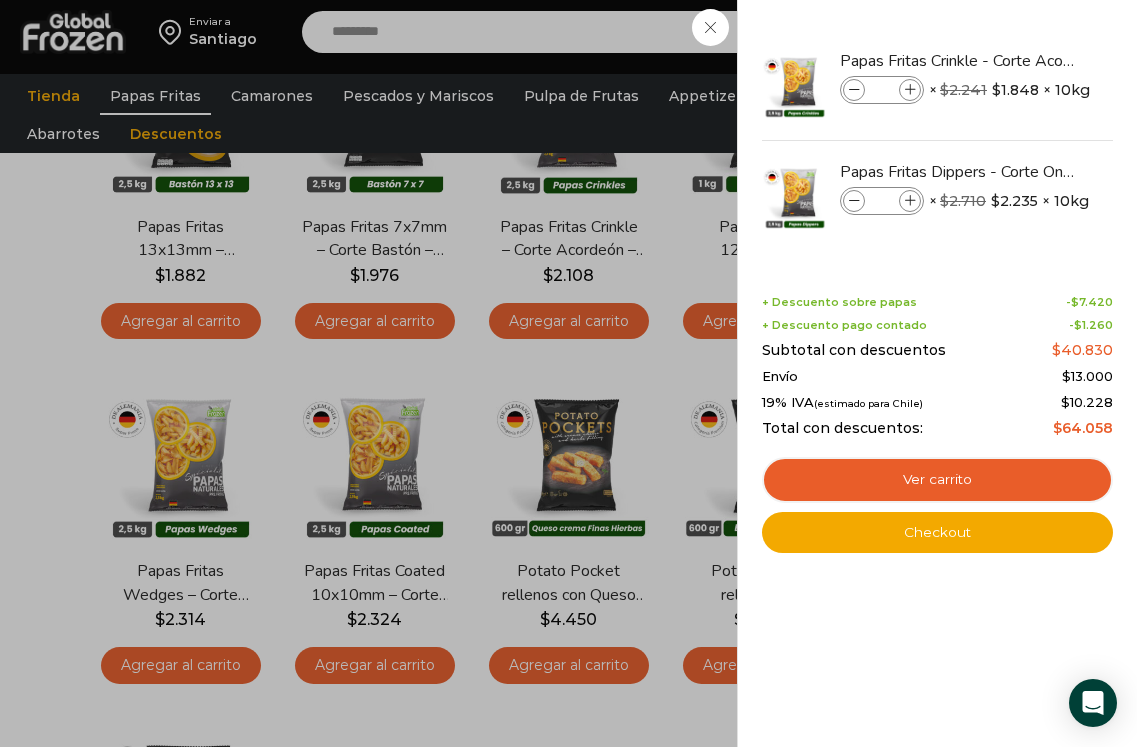 click on "2
Carrito
2
2
Shopping Cart
*" at bounding box center [1067, 32] 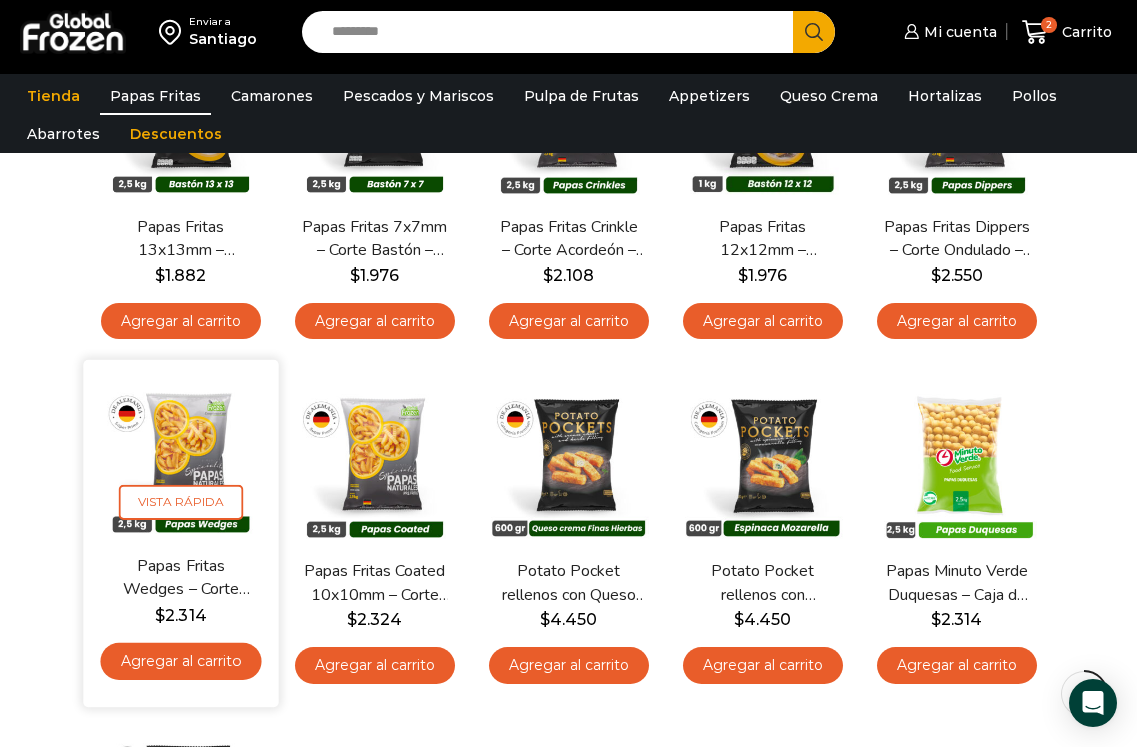 click on "Agregar al carrito" at bounding box center [180, 661] 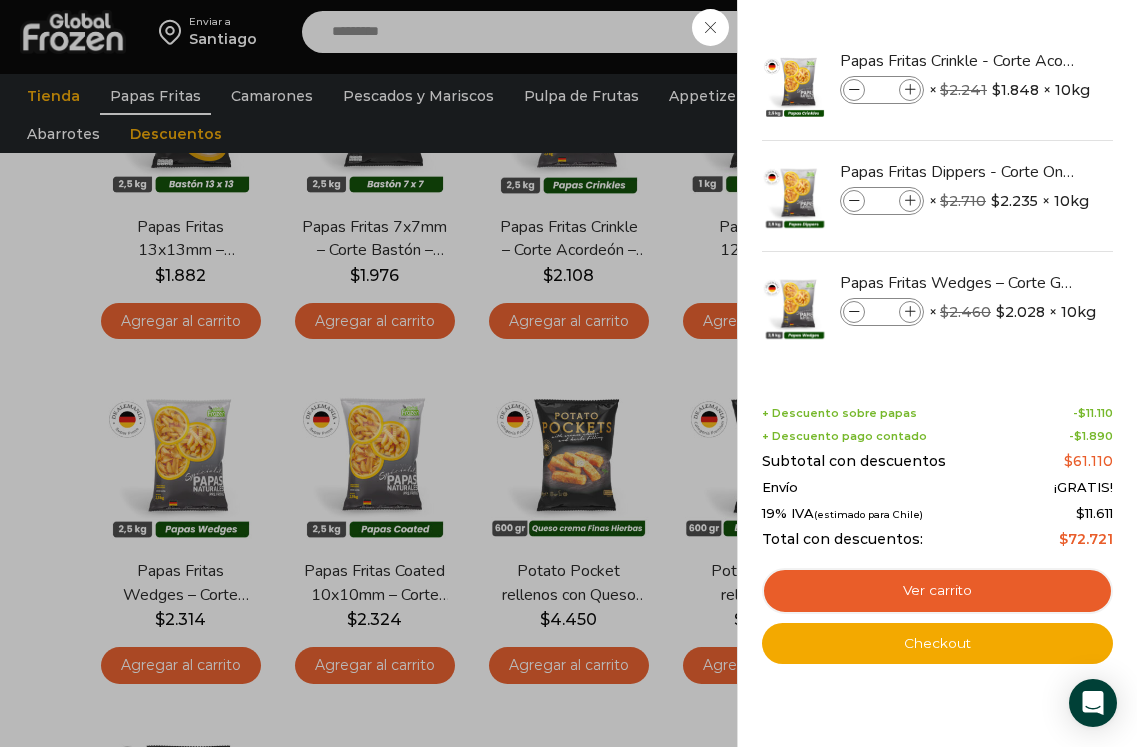 click on "3
Carrito
3
3
Shopping Cart
*" at bounding box center (1067, 32) 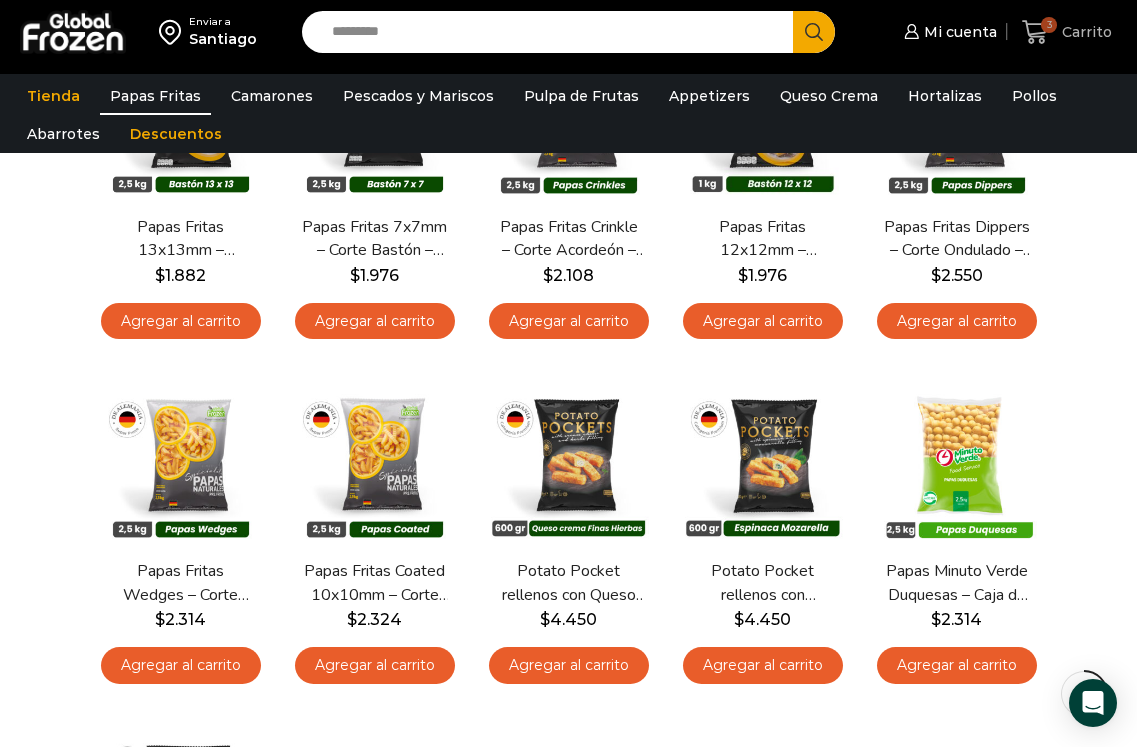 click 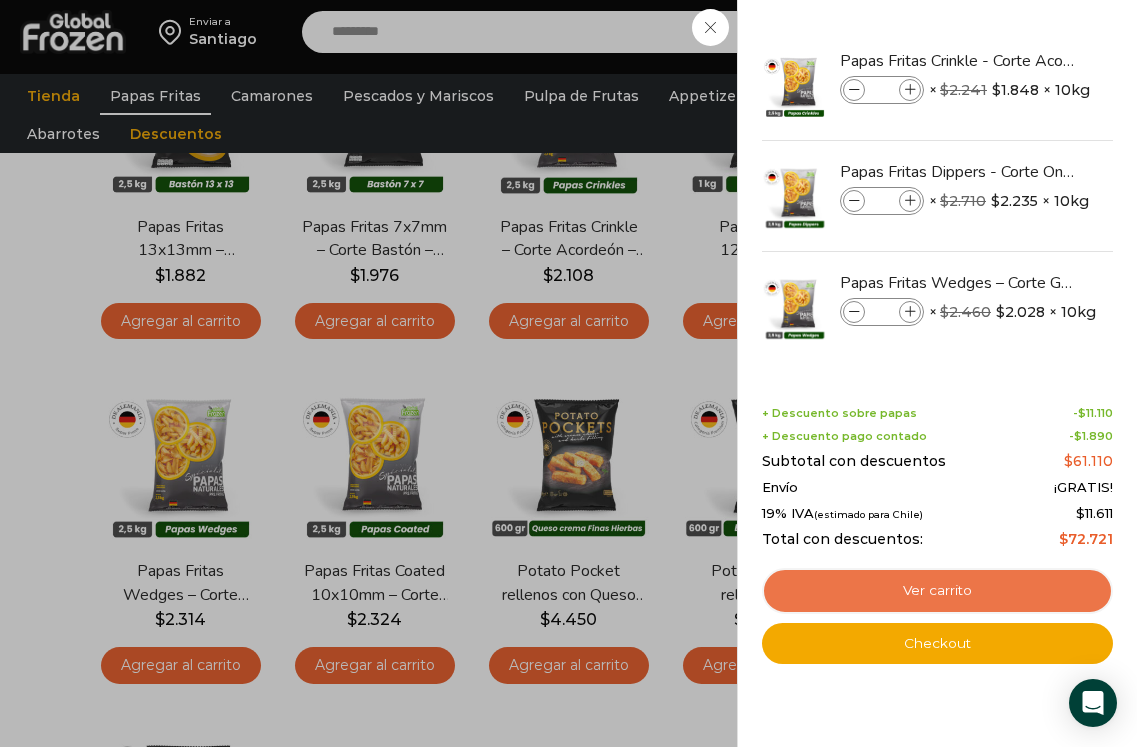 click on "Ver carrito" at bounding box center (937, 591) 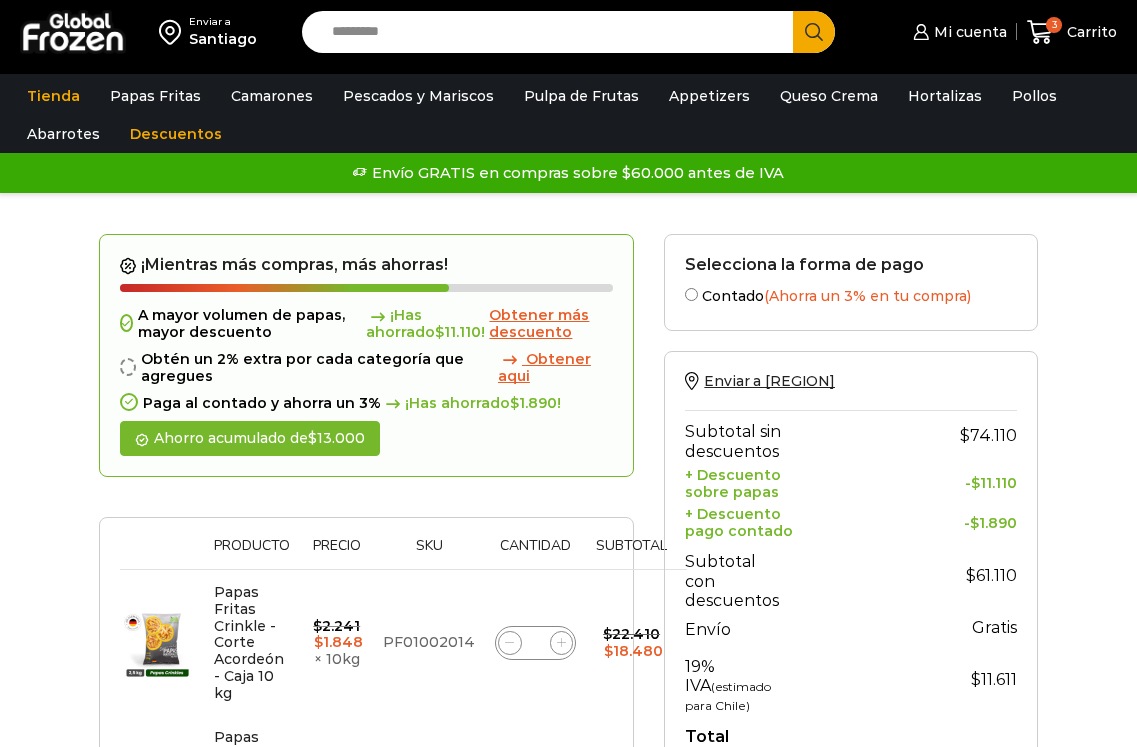 scroll, scrollTop: 0, scrollLeft: 0, axis: both 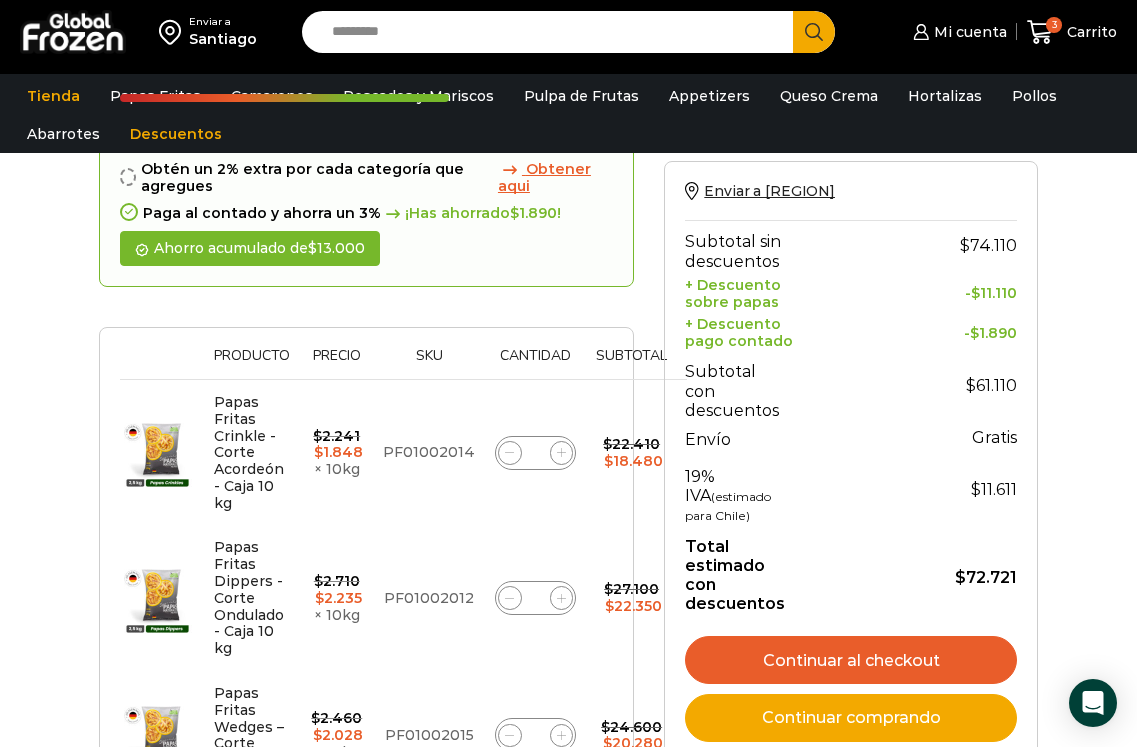click 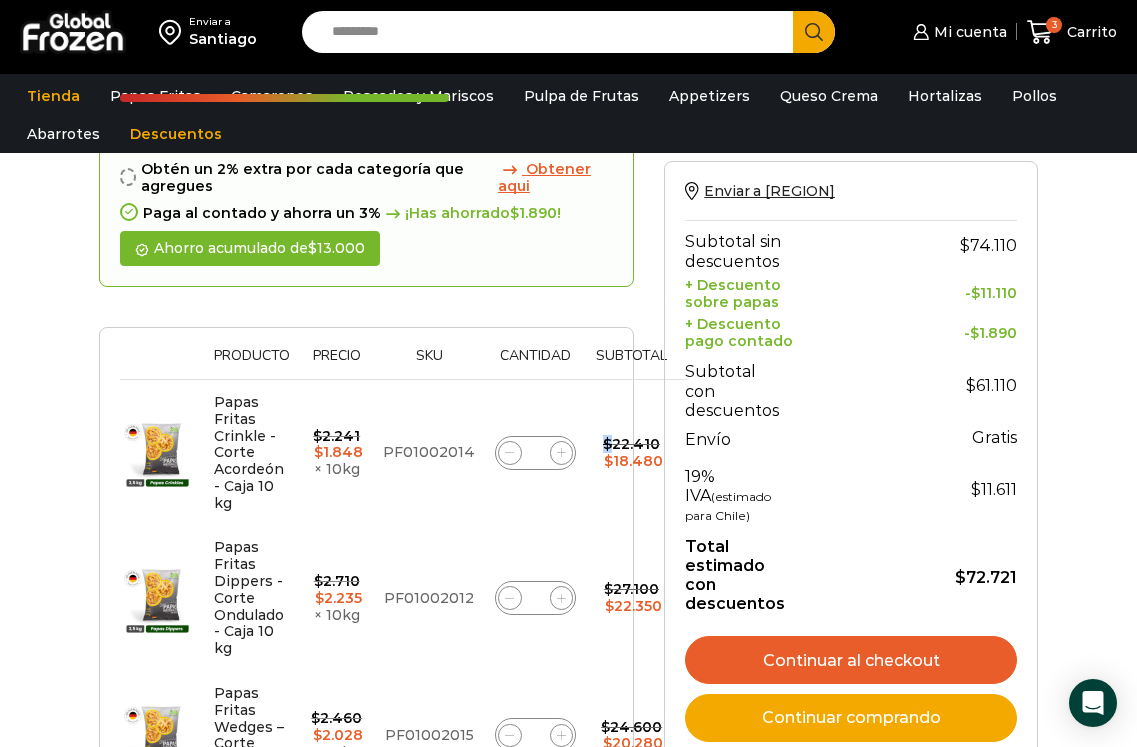 click 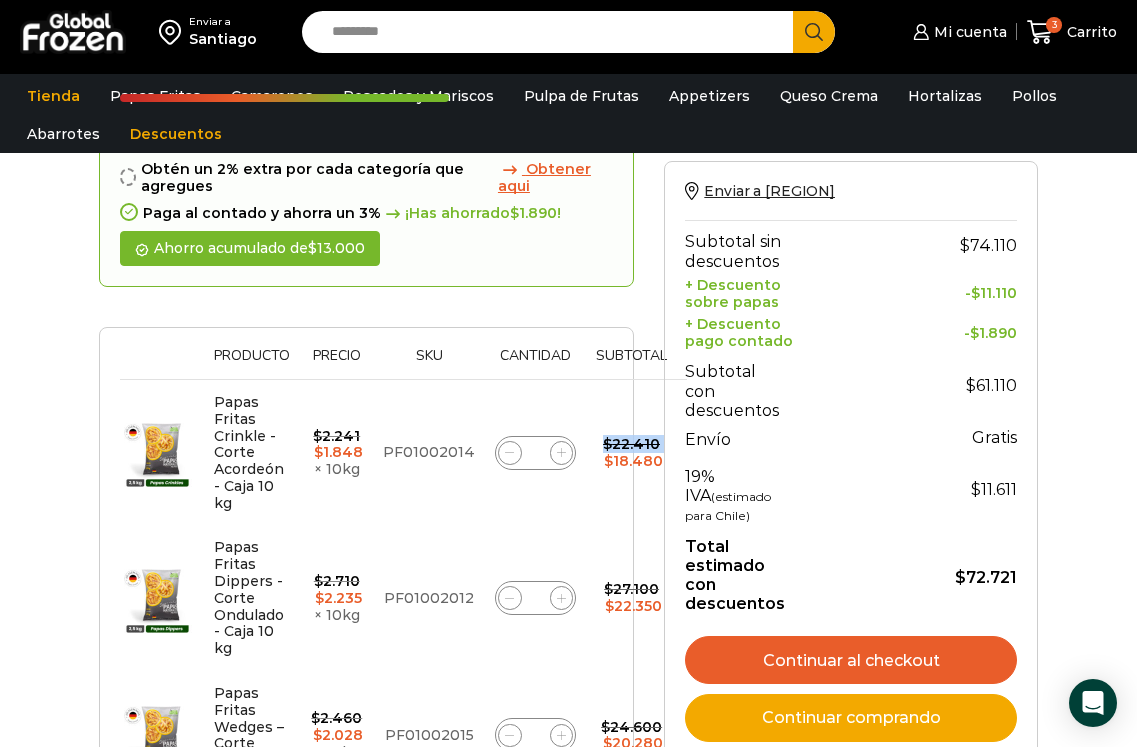 click 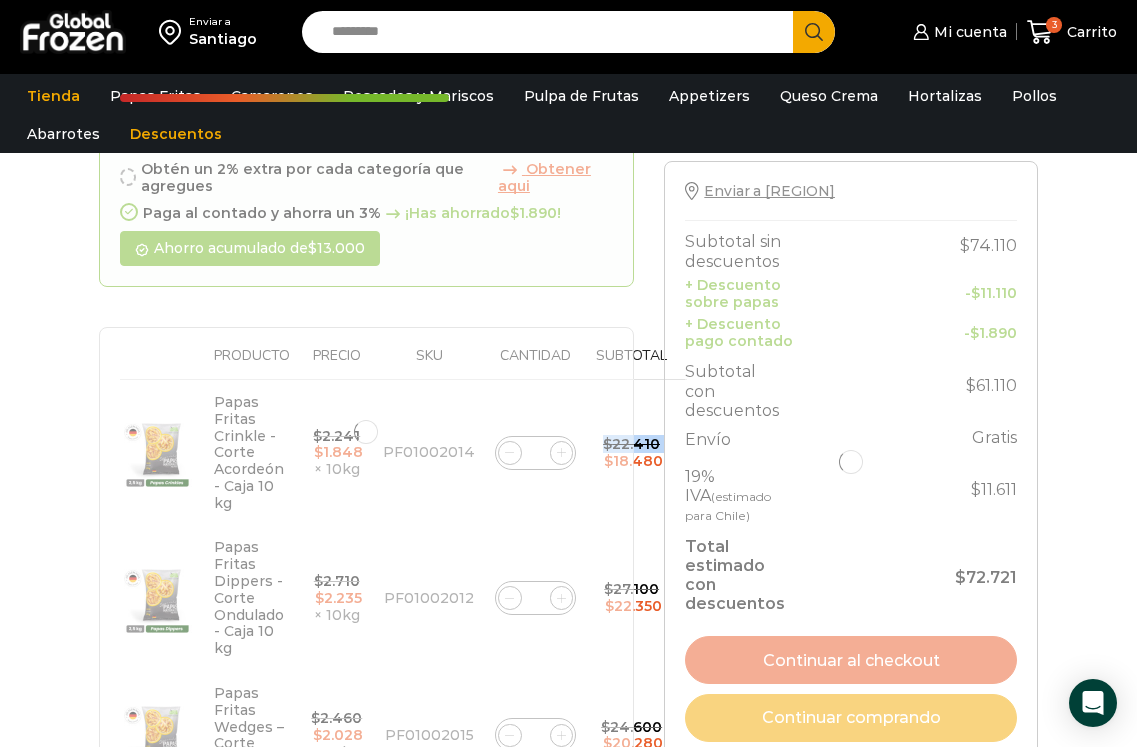 click 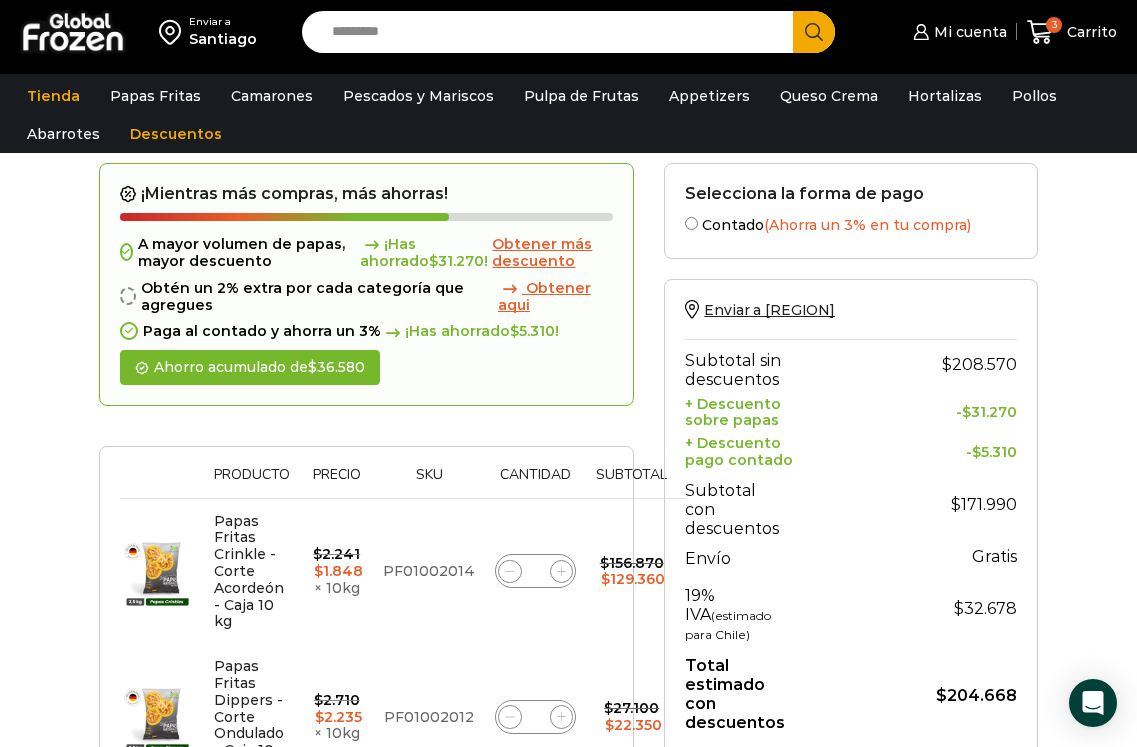 scroll, scrollTop: 143, scrollLeft: 0, axis: vertical 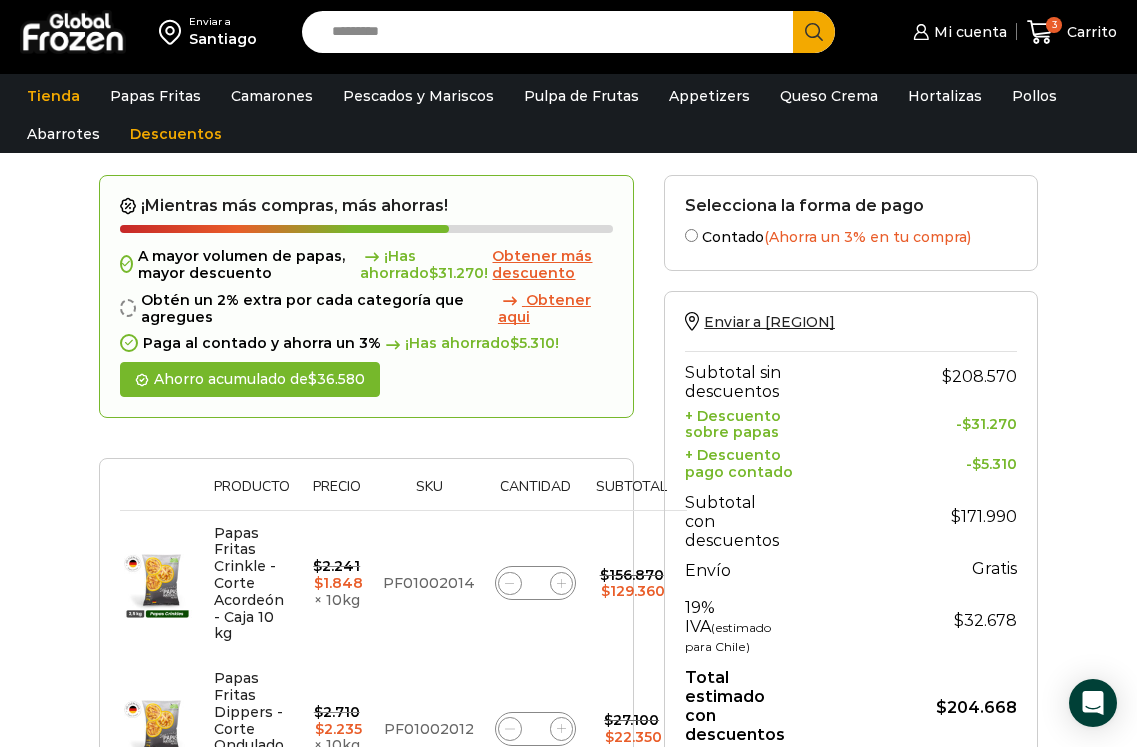 click 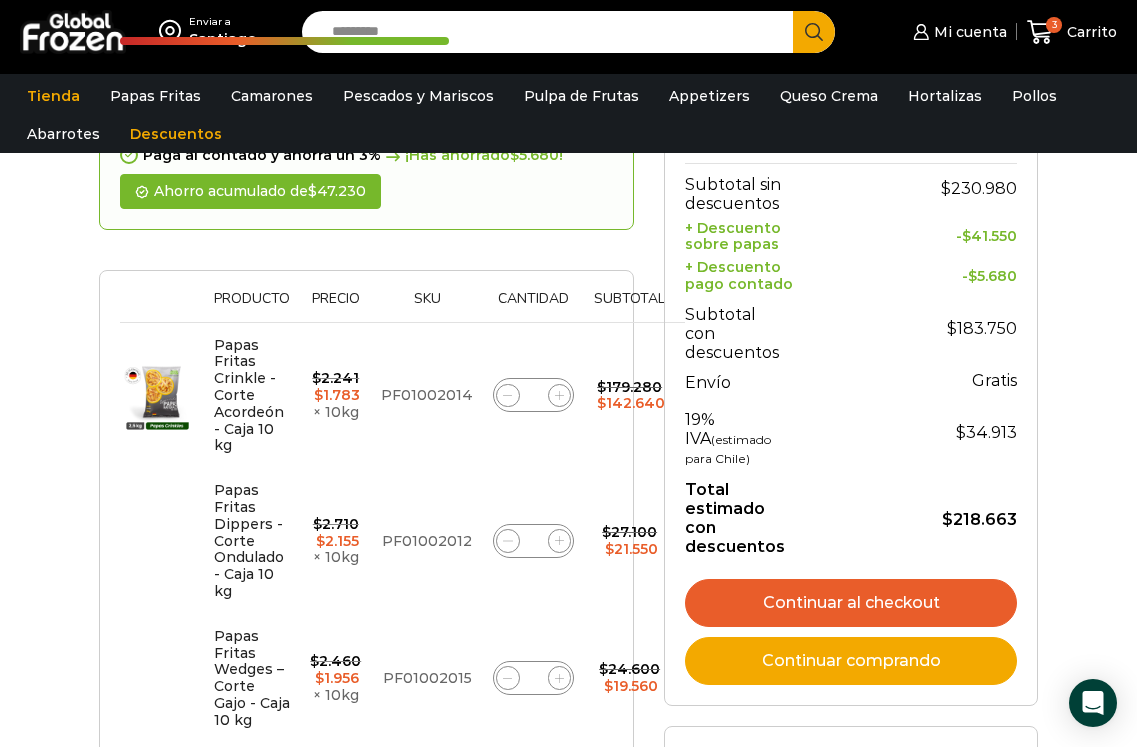 scroll, scrollTop: 343, scrollLeft: 0, axis: vertical 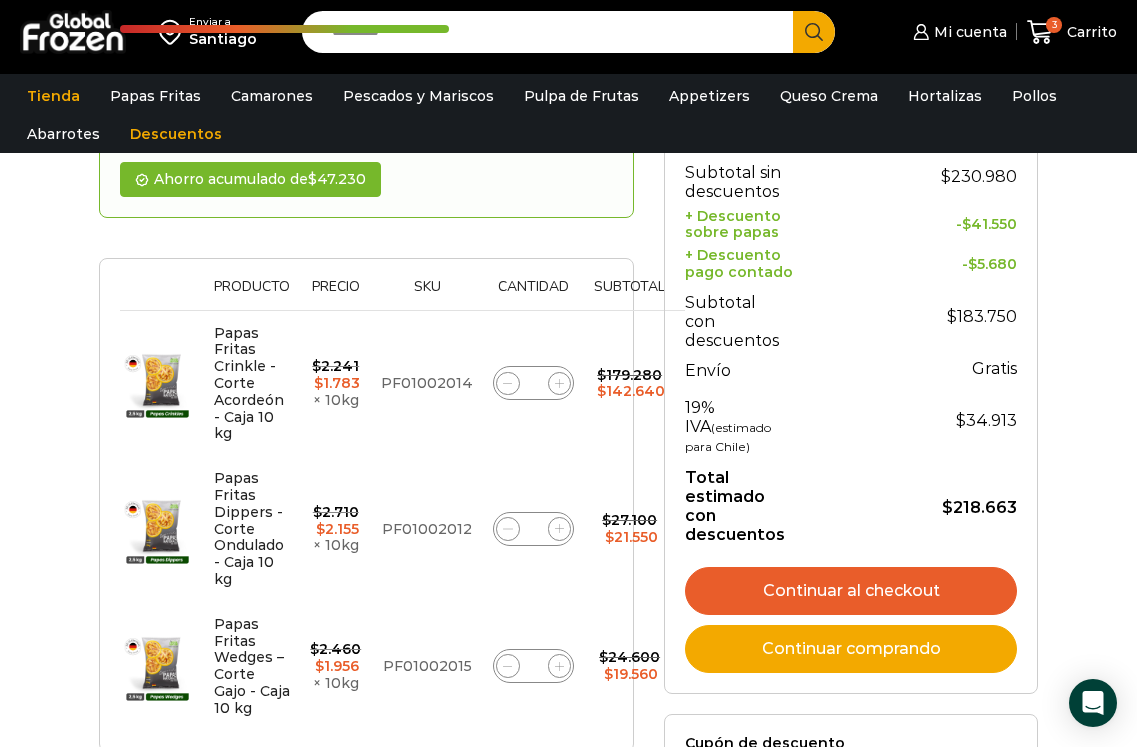 click 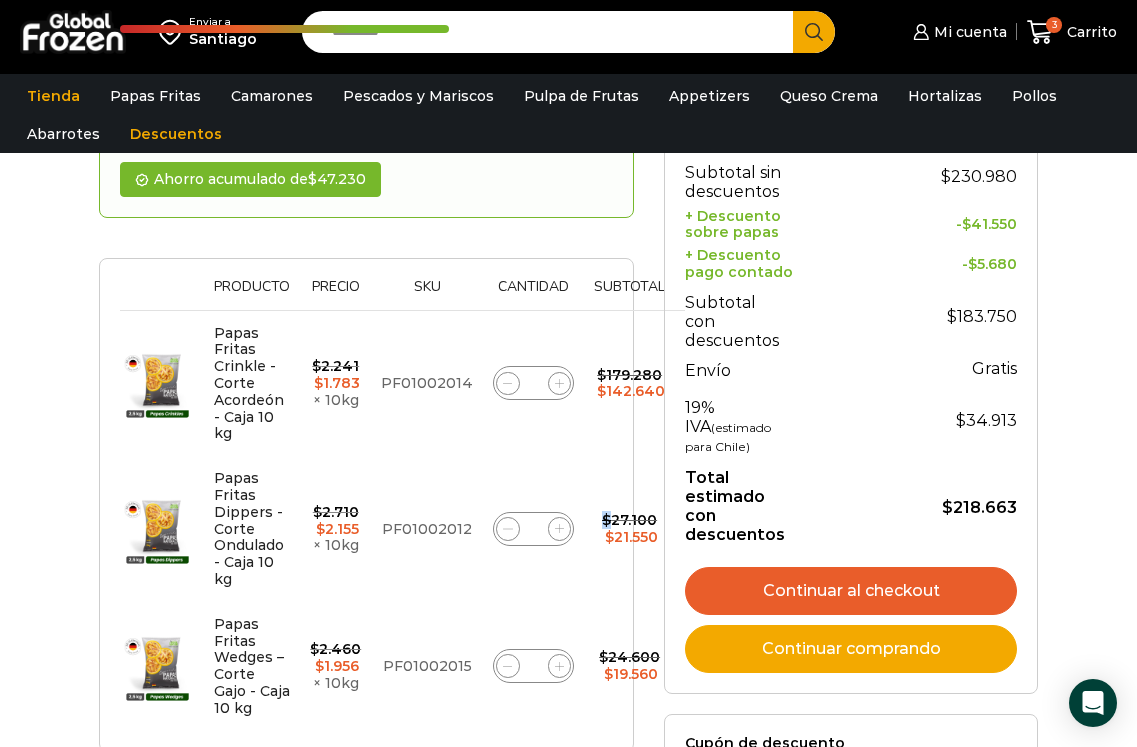 click 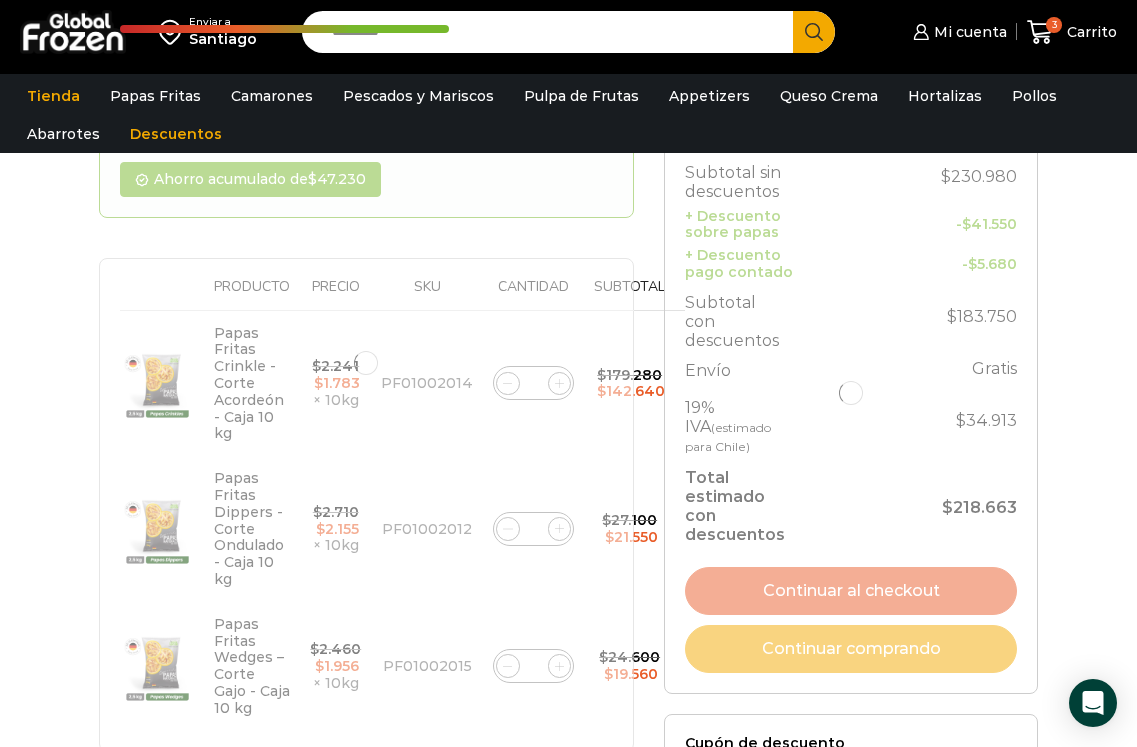 click 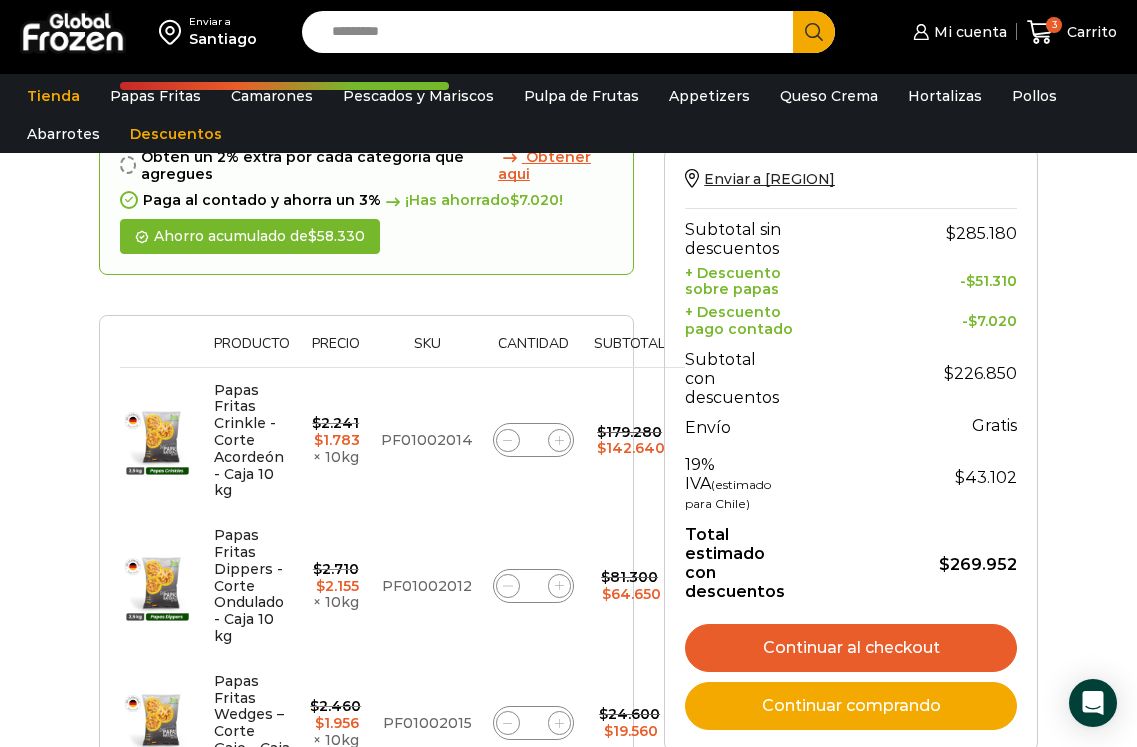 scroll, scrollTop: 300, scrollLeft: 0, axis: vertical 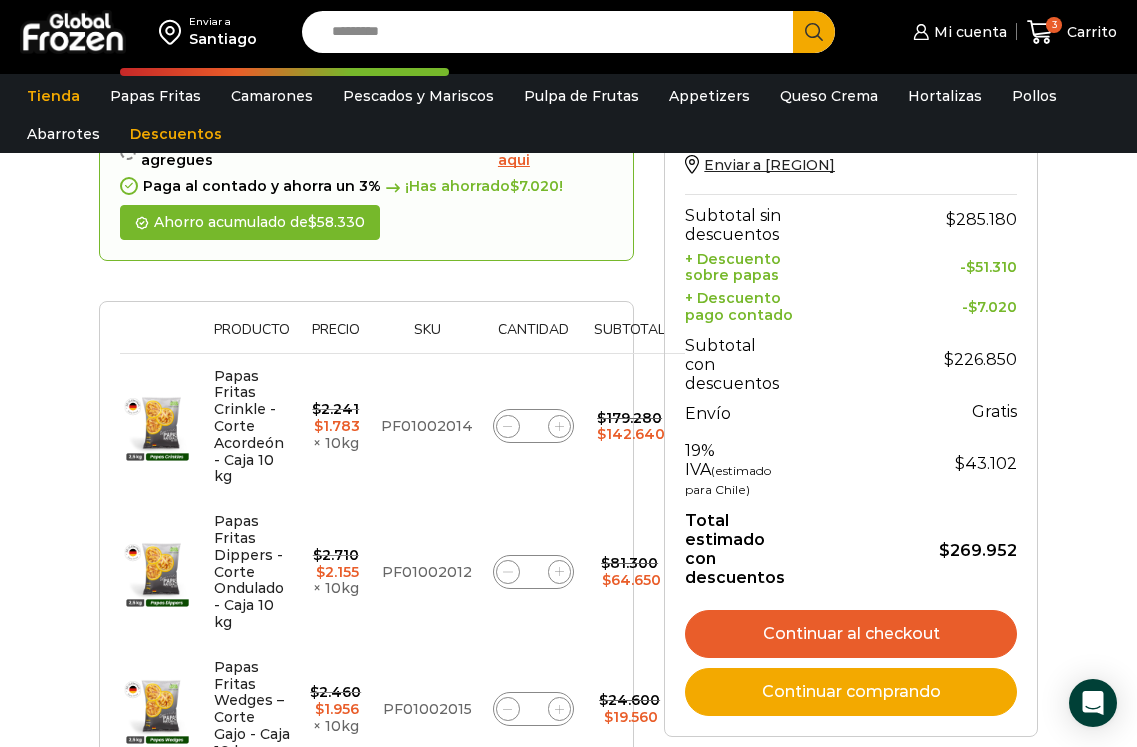 click 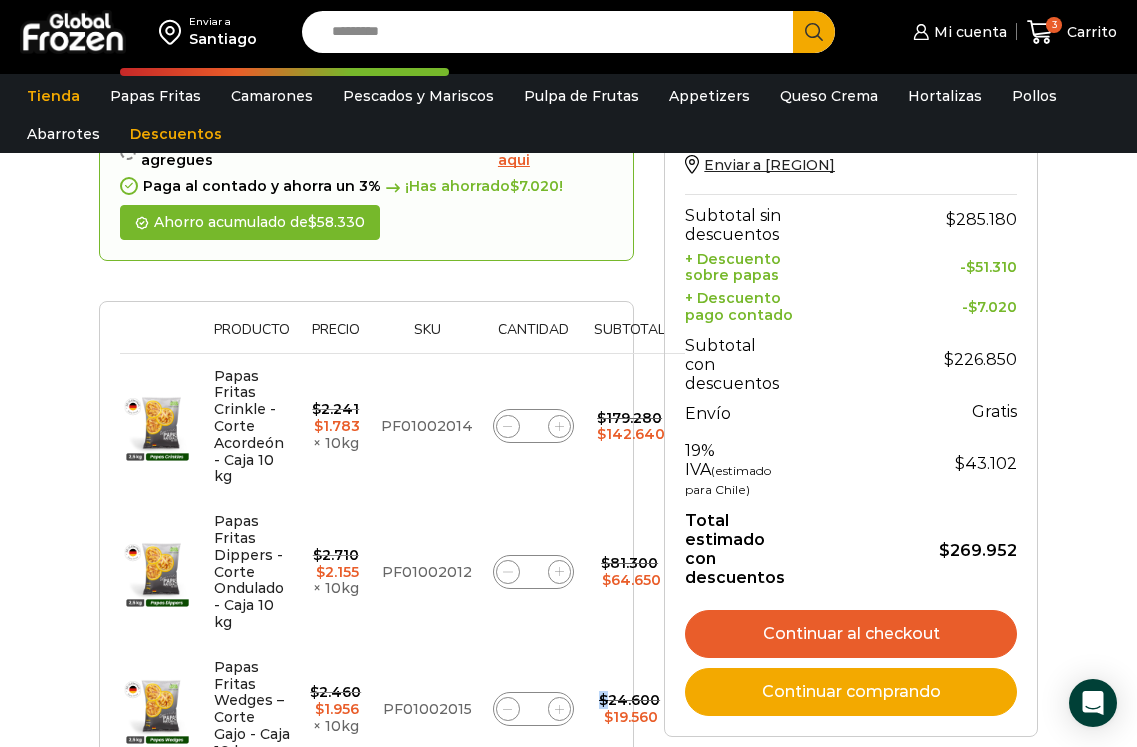 click 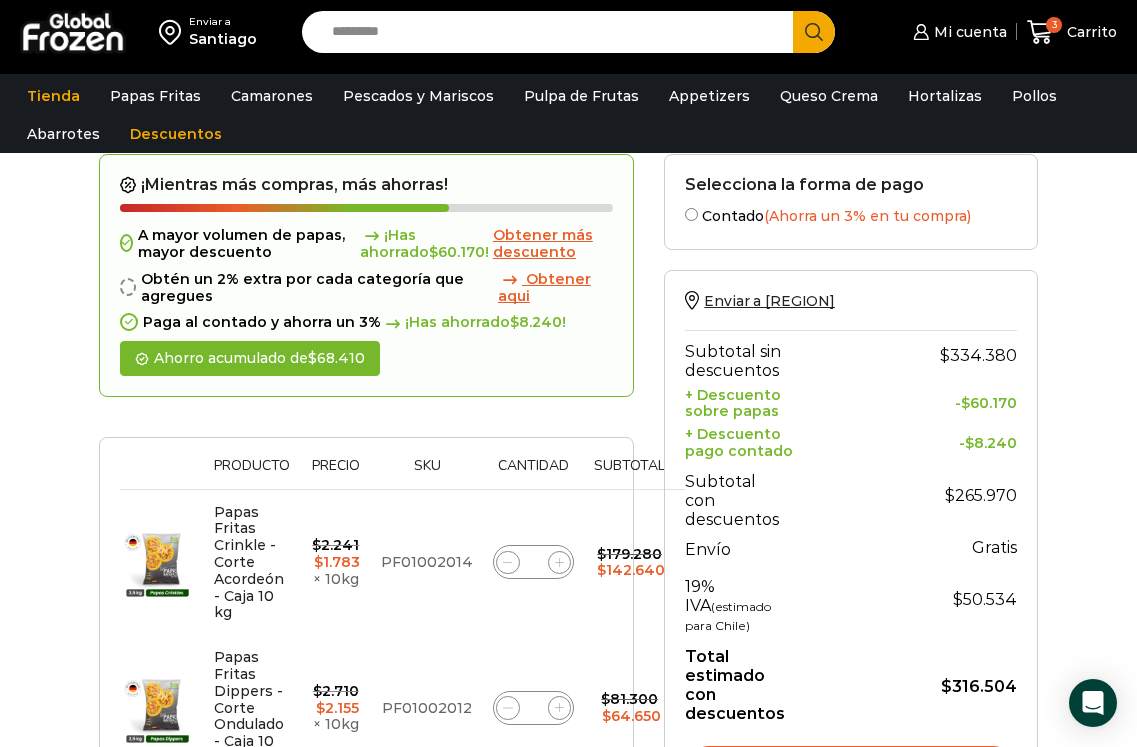 scroll, scrollTop: 200, scrollLeft: 0, axis: vertical 